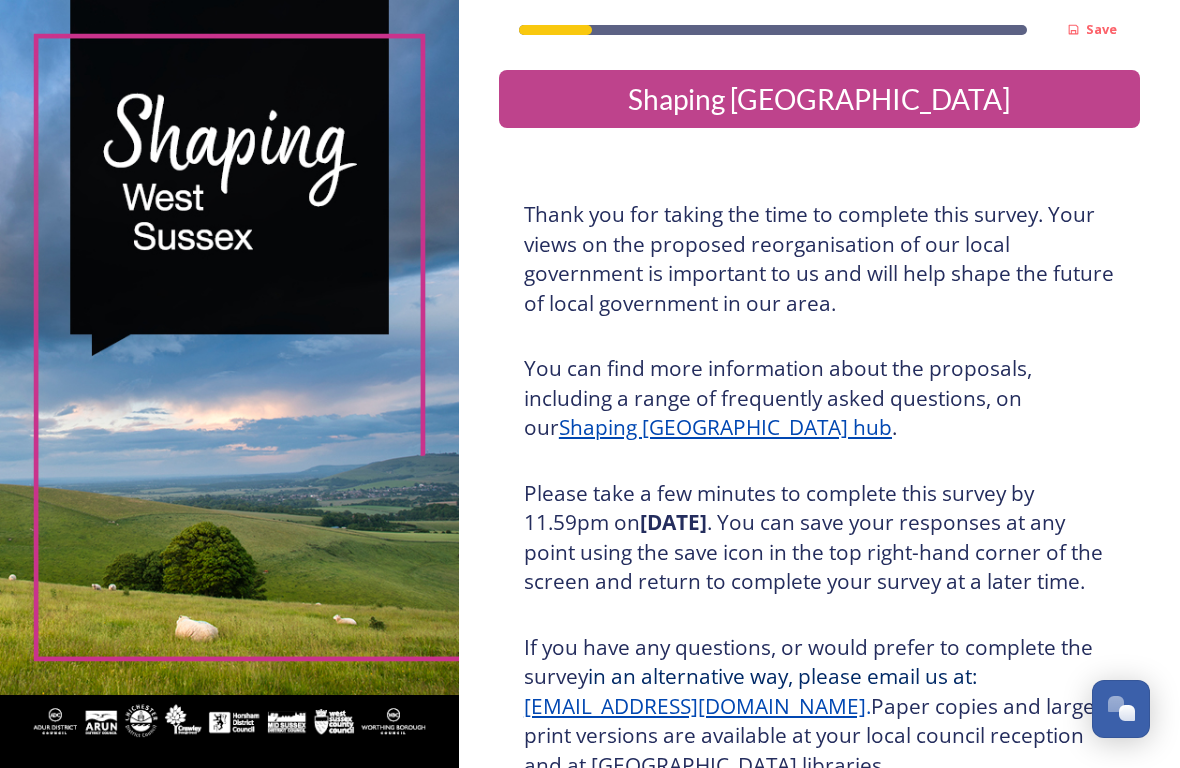 scroll, scrollTop: 0, scrollLeft: 0, axis: both 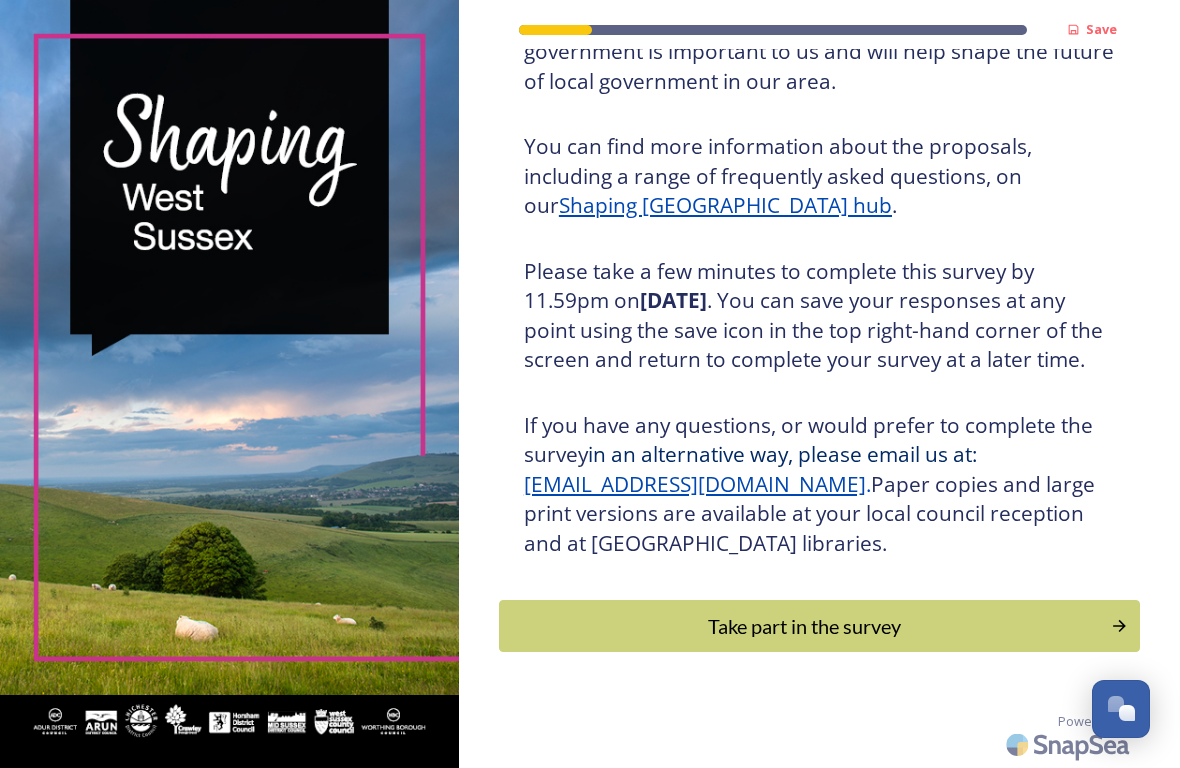 click on "Take part in the survey" at bounding box center [805, 626] 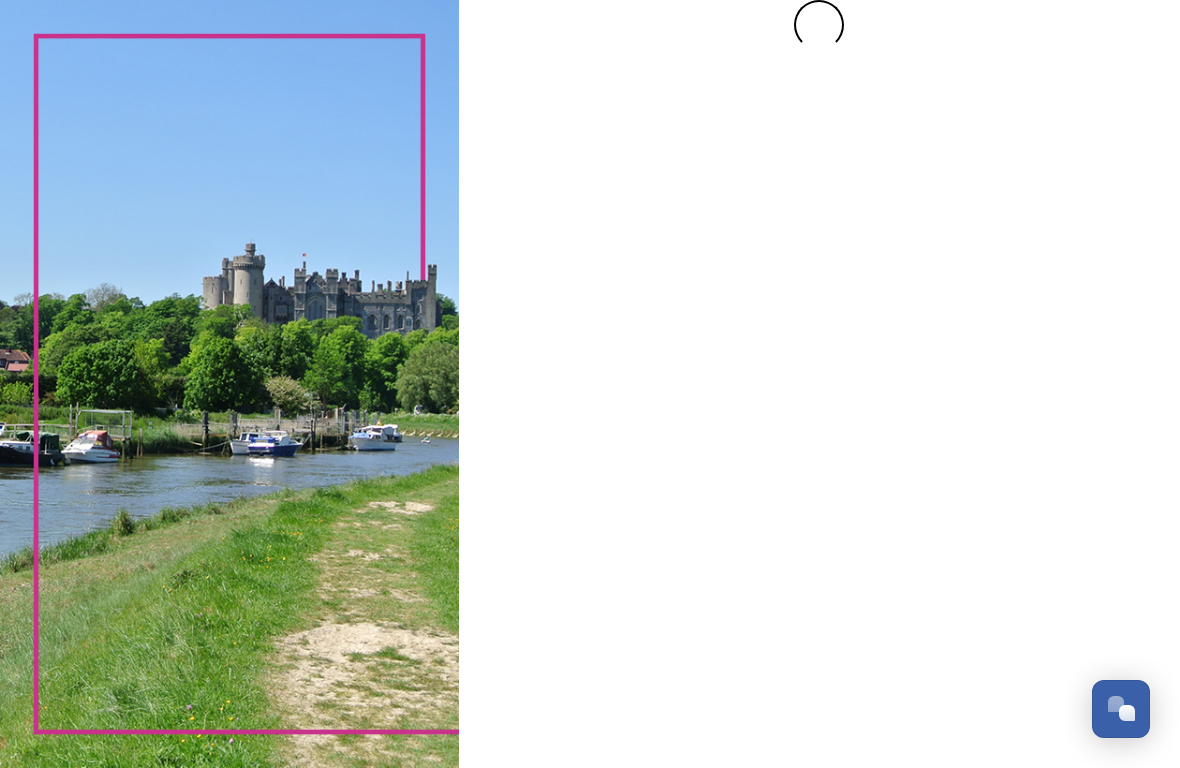 scroll, scrollTop: 0, scrollLeft: 0, axis: both 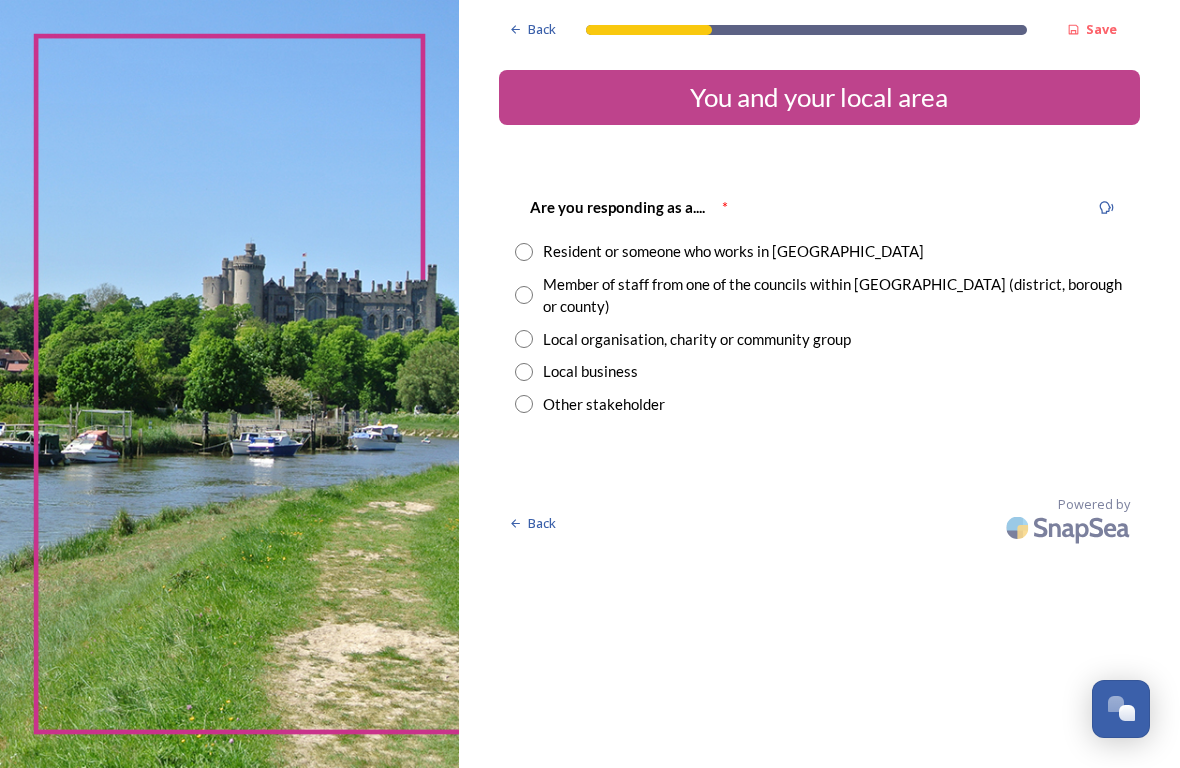 click at bounding box center [524, 252] 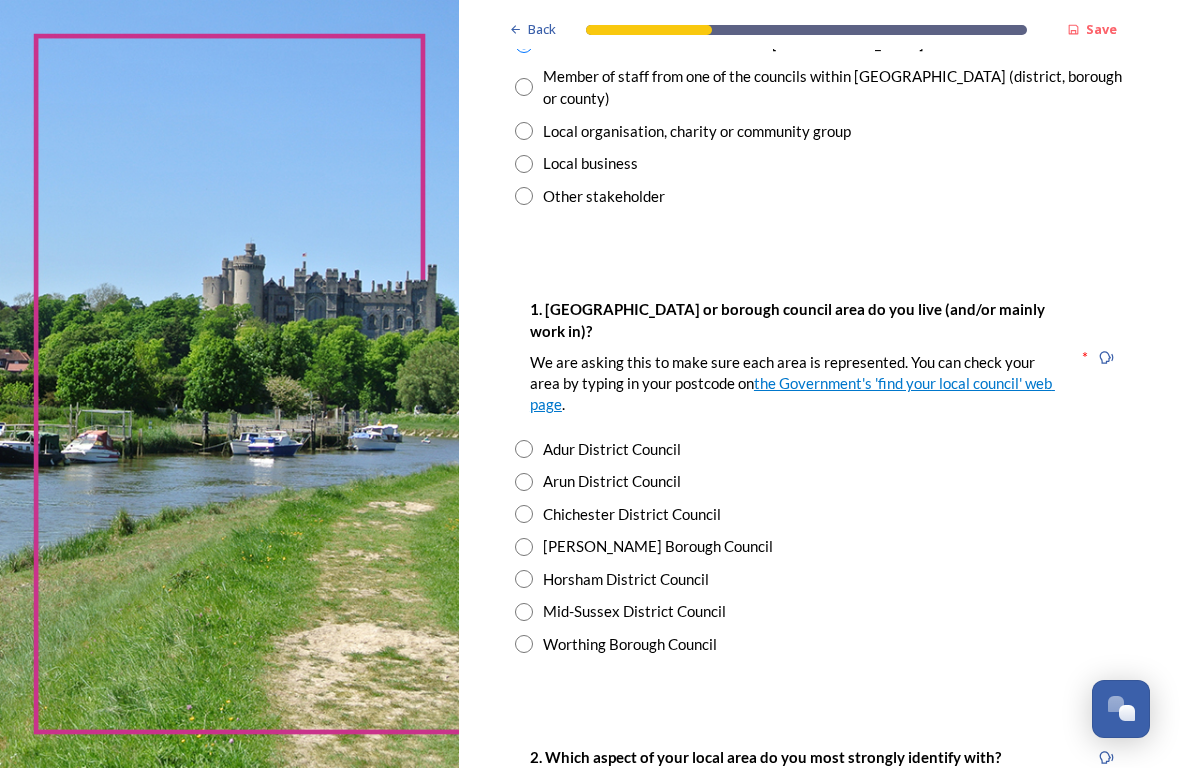 scroll, scrollTop: 208, scrollLeft: 0, axis: vertical 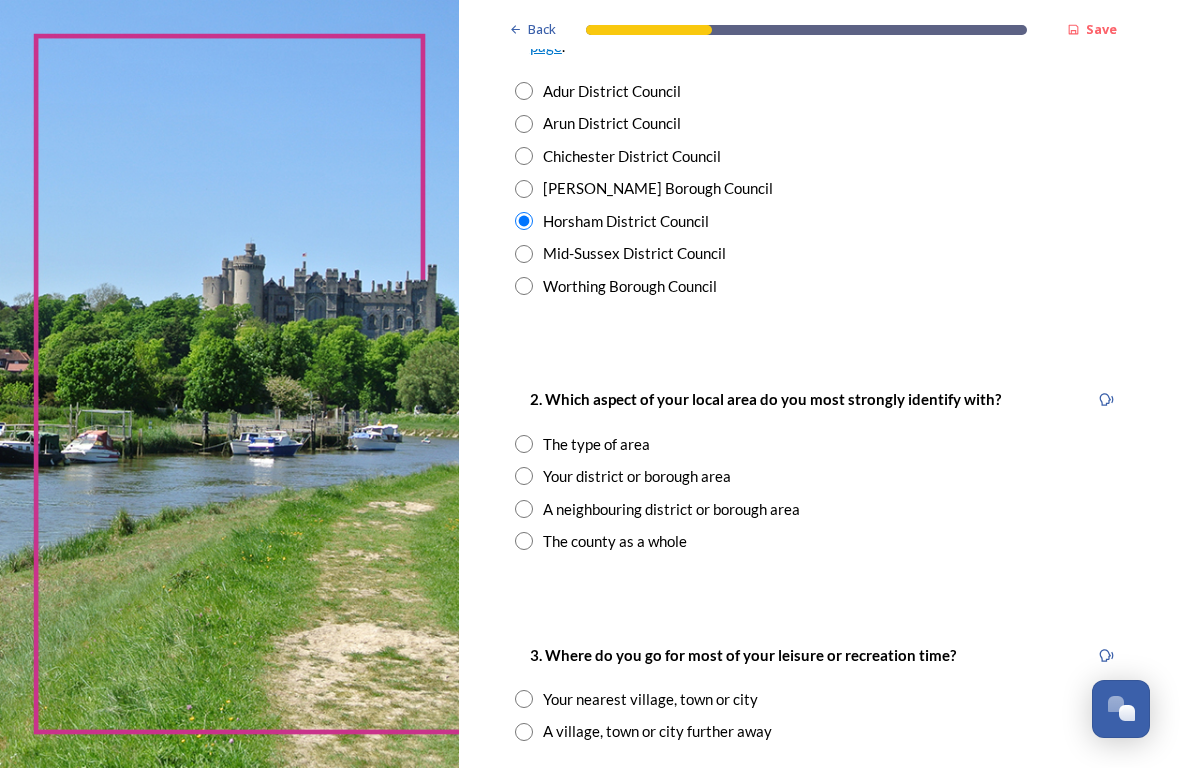 click on "The type of area" at bounding box center [596, 444] 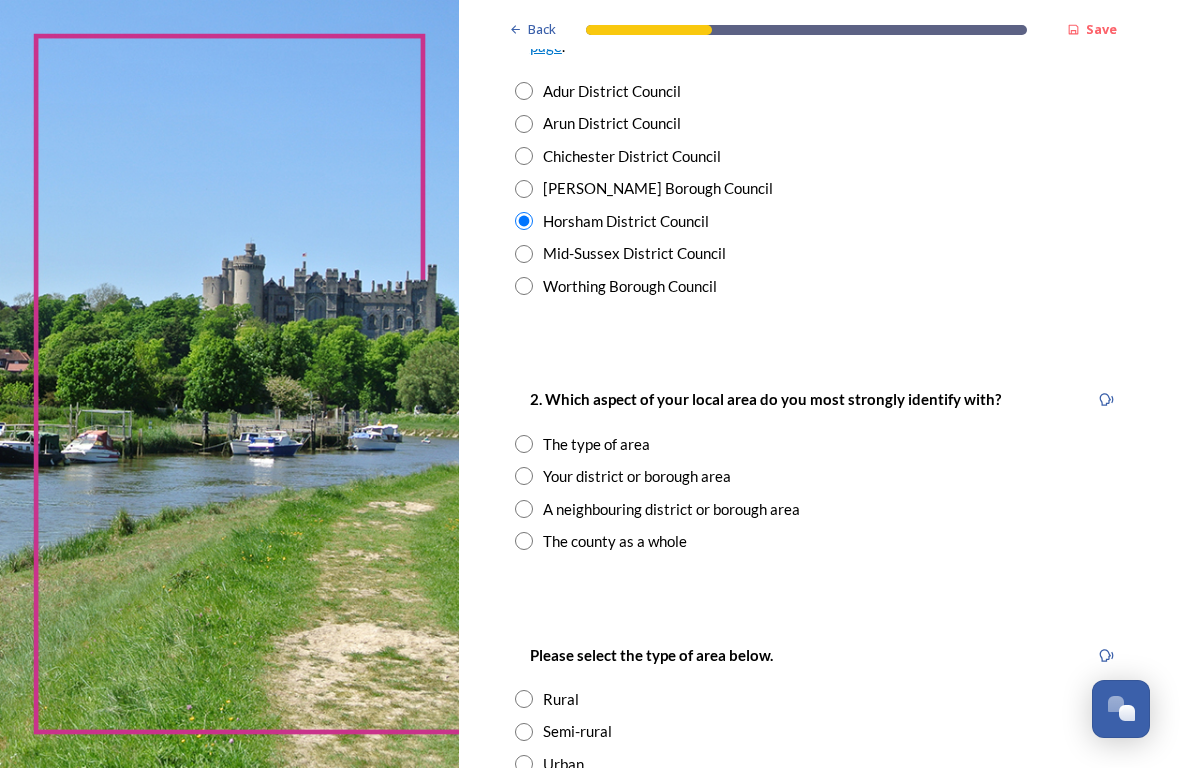 radio on "true" 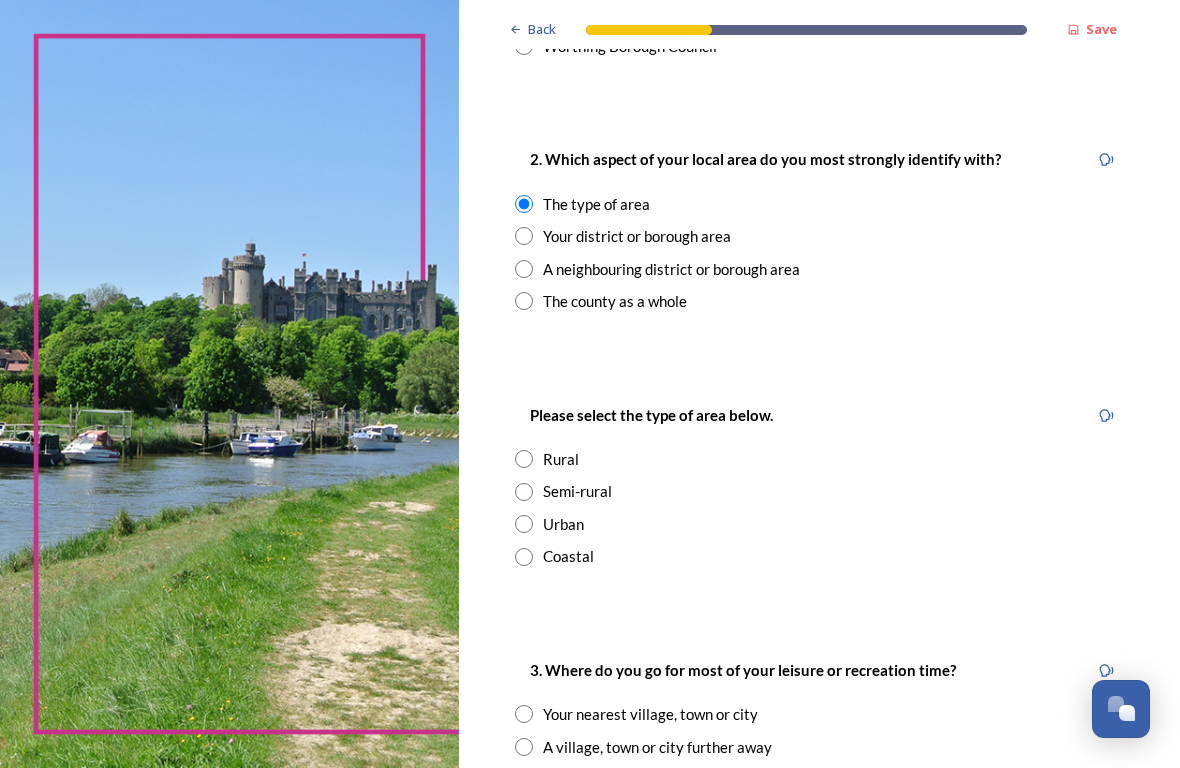 scroll, scrollTop: 806, scrollLeft: 0, axis: vertical 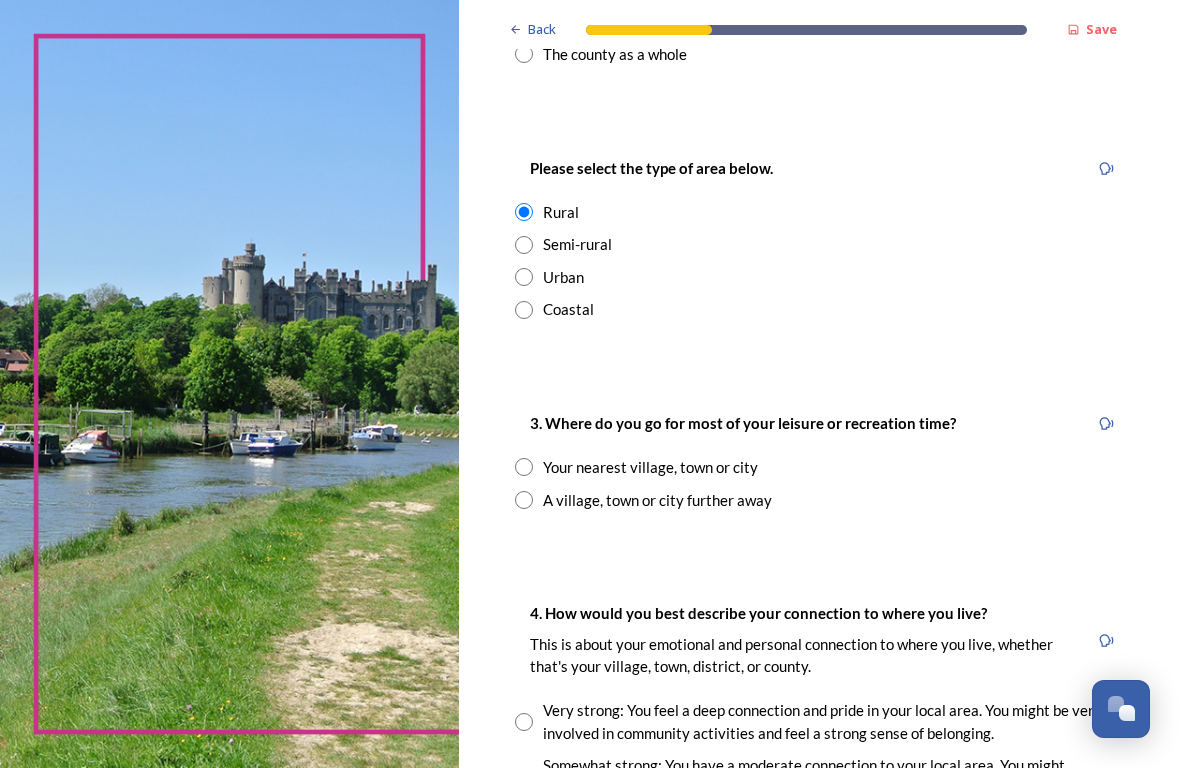 click at bounding box center (524, 467) 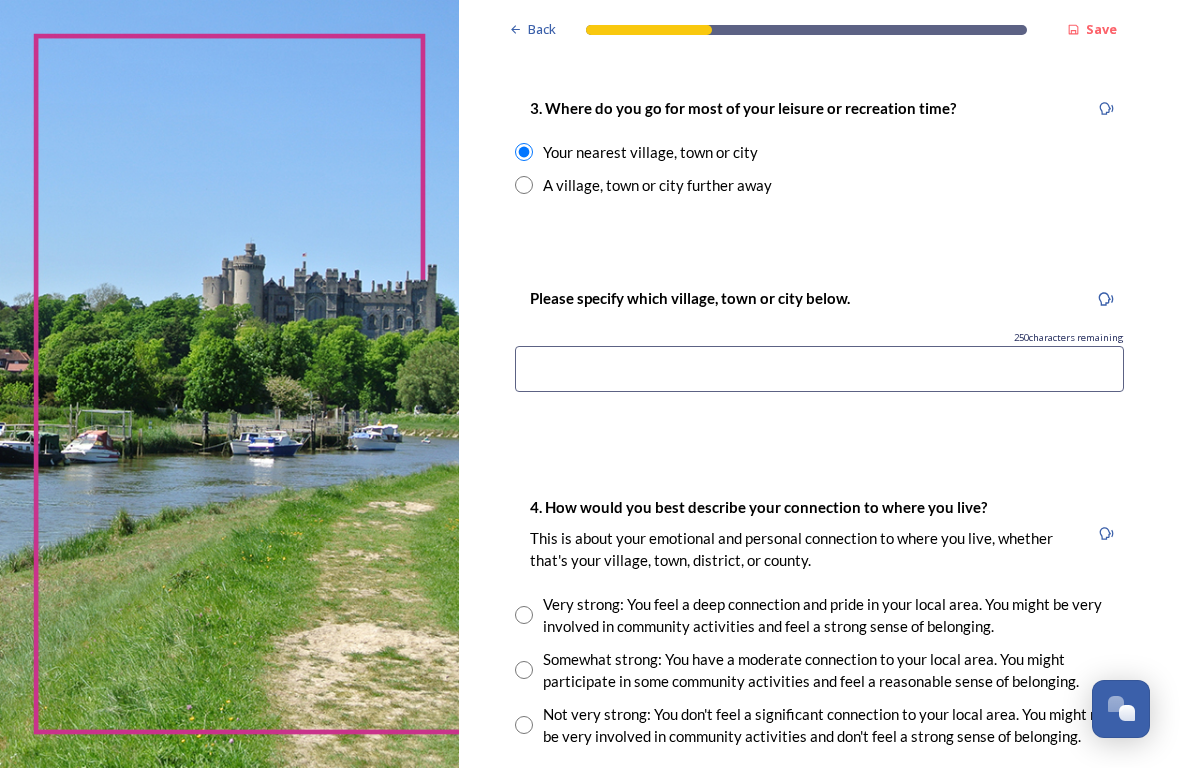 scroll, scrollTop: 1368, scrollLeft: 0, axis: vertical 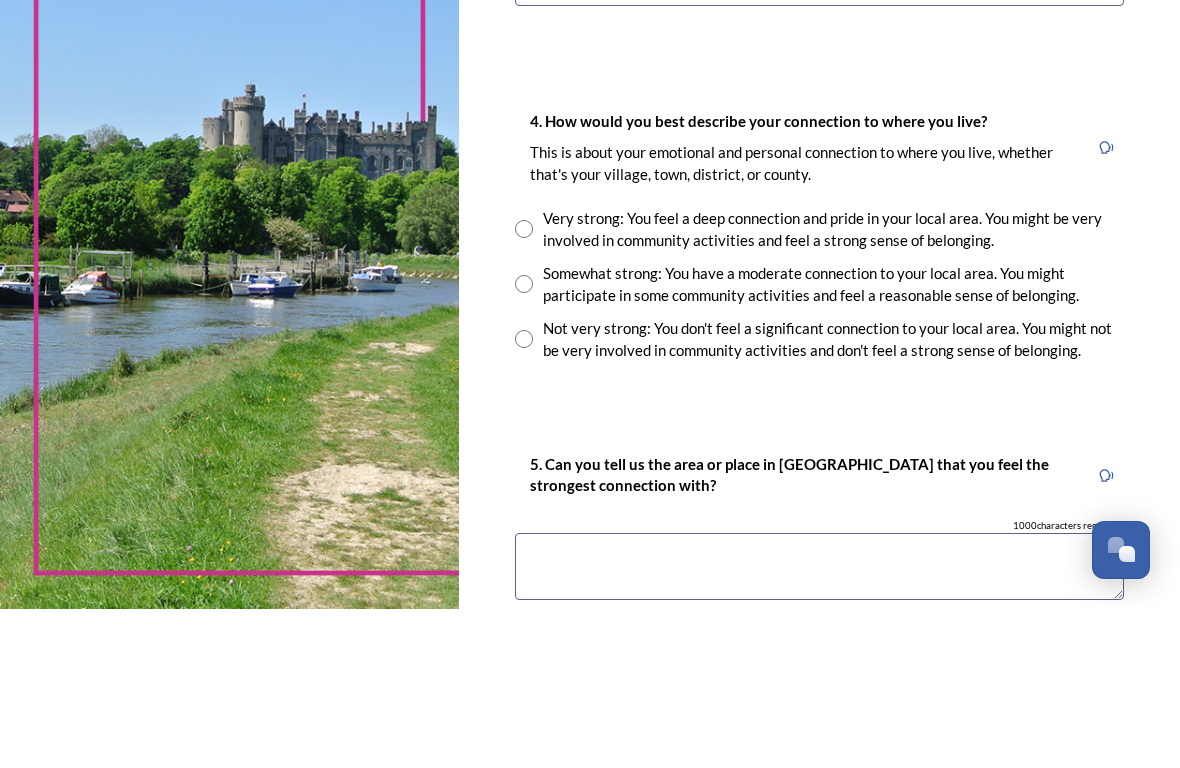 type on "Warnham" 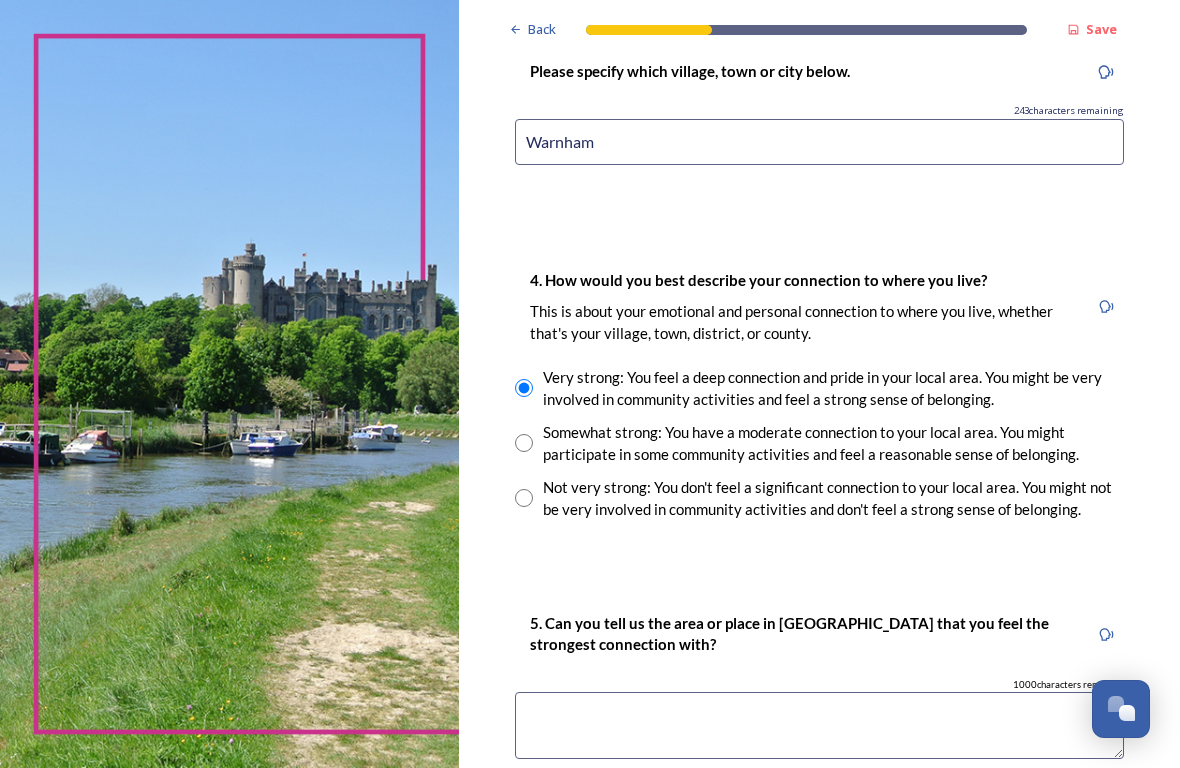 click on "Somewhat strong: You have a moderate connection to your local area. You might participate in some community activities and feel a reasonable sense of belonging." at bounding box center (819, 443) 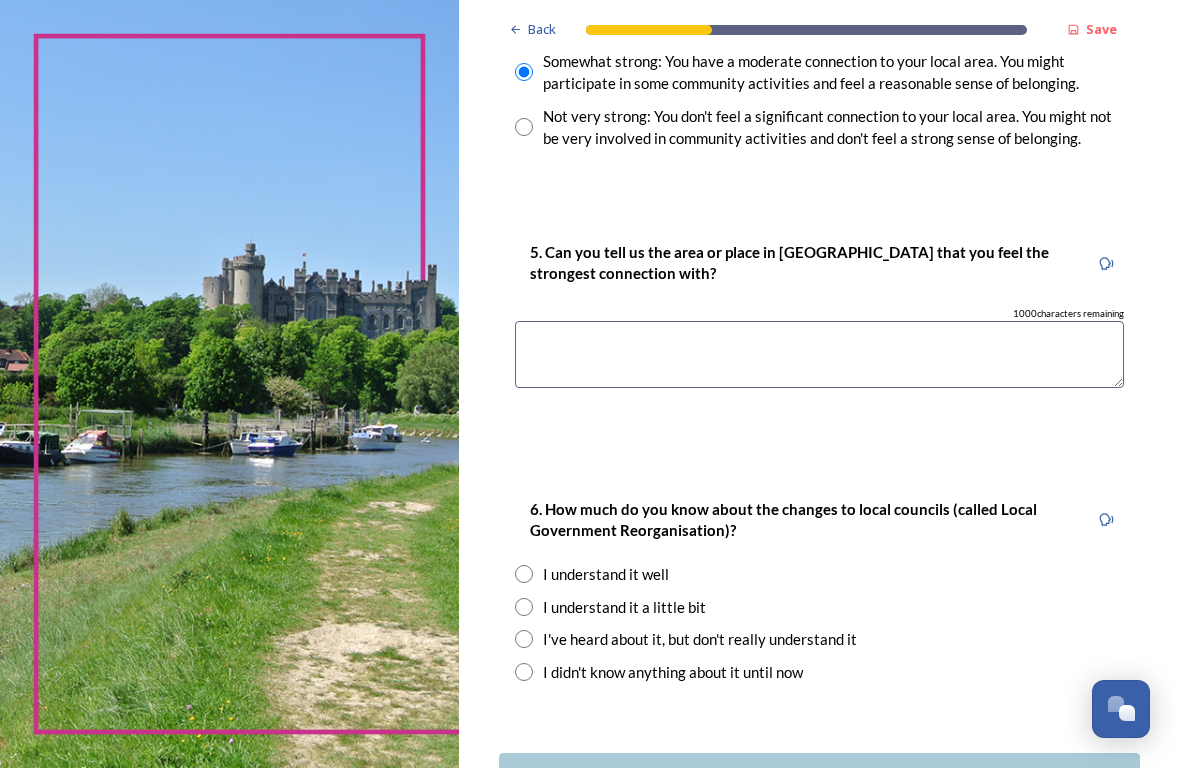 scroll, scrollTop: 1968, scrollLeft: 0, axis: vertical 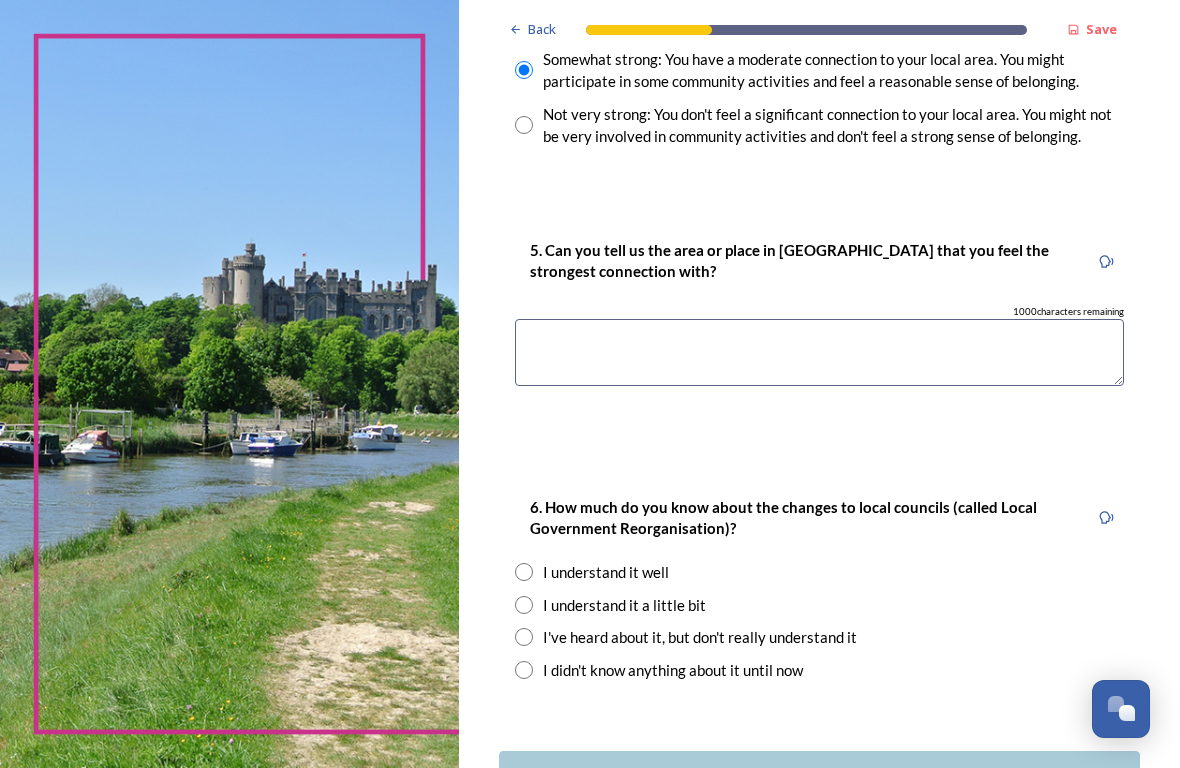 click at bounding box center [819, 352] 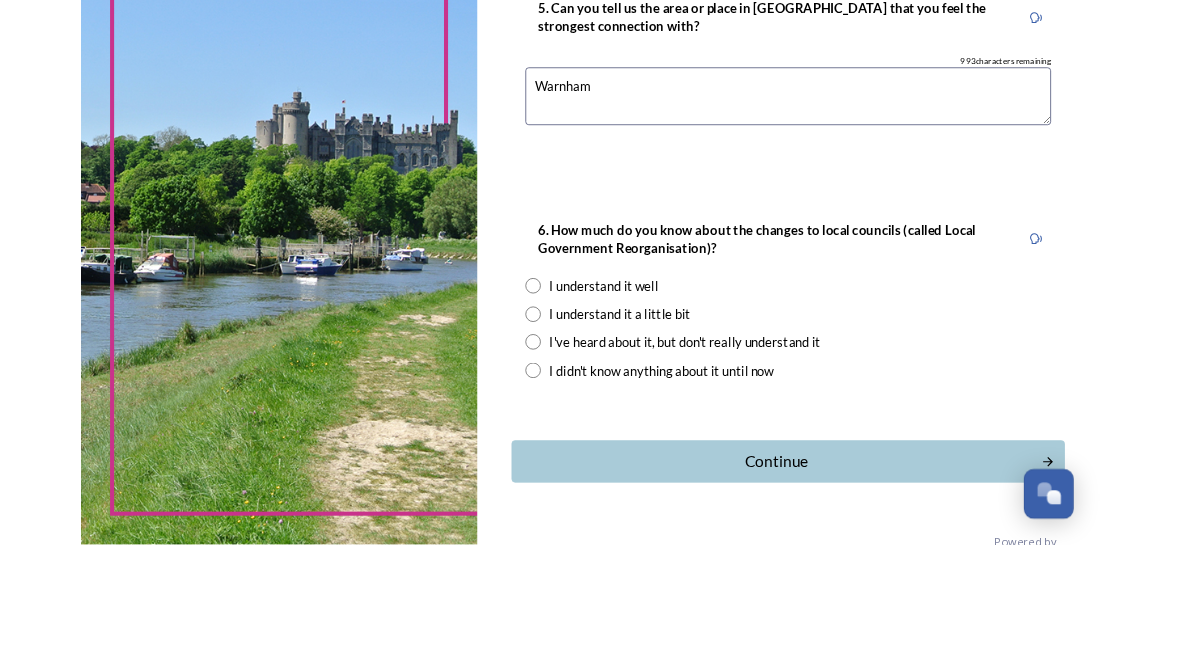 scroll, scrollTop: 2070, scrollLeft: 0, axis: vertical 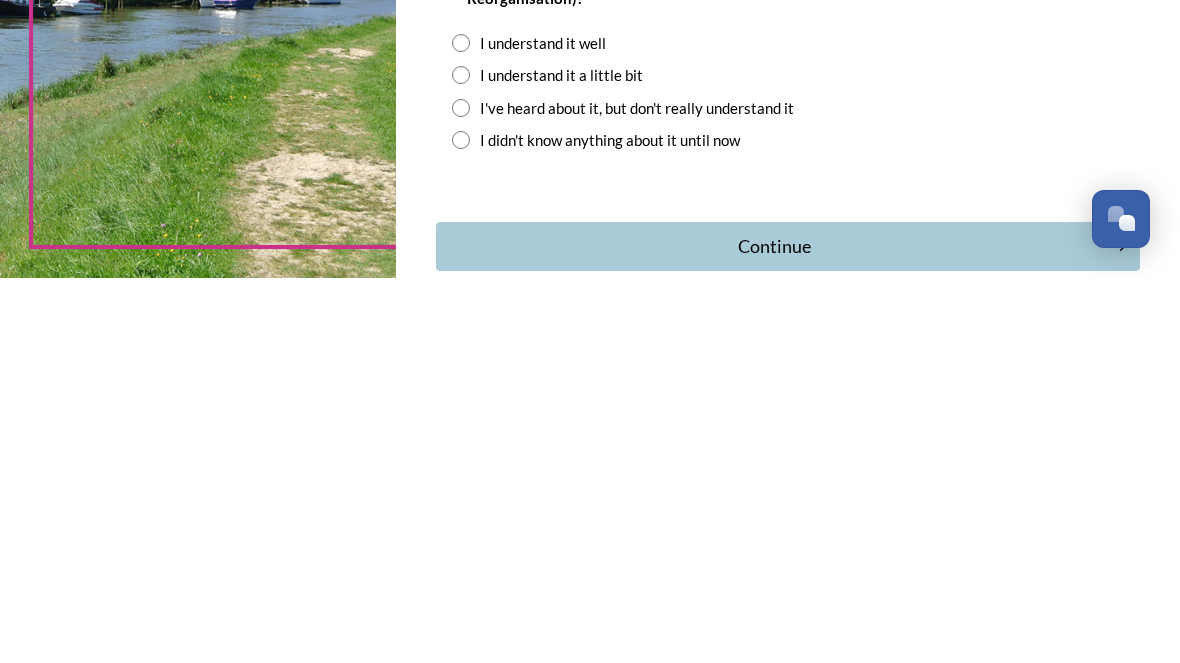 type on "Warnham" 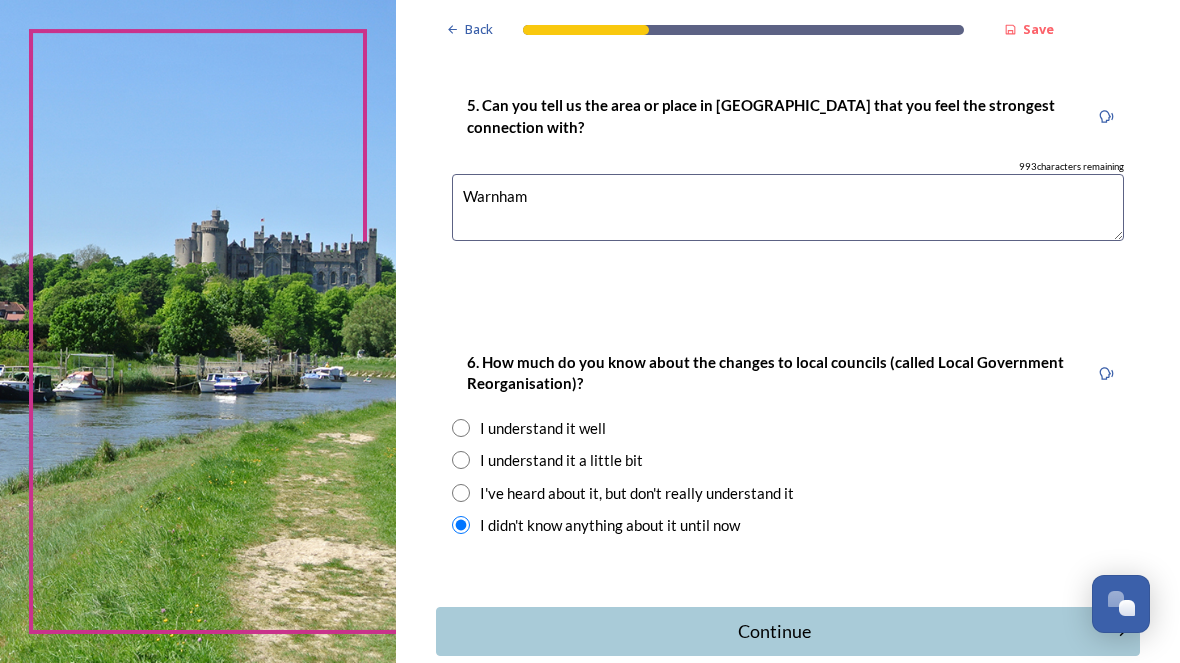 click on "Continue" at bounding box center (774, 631) 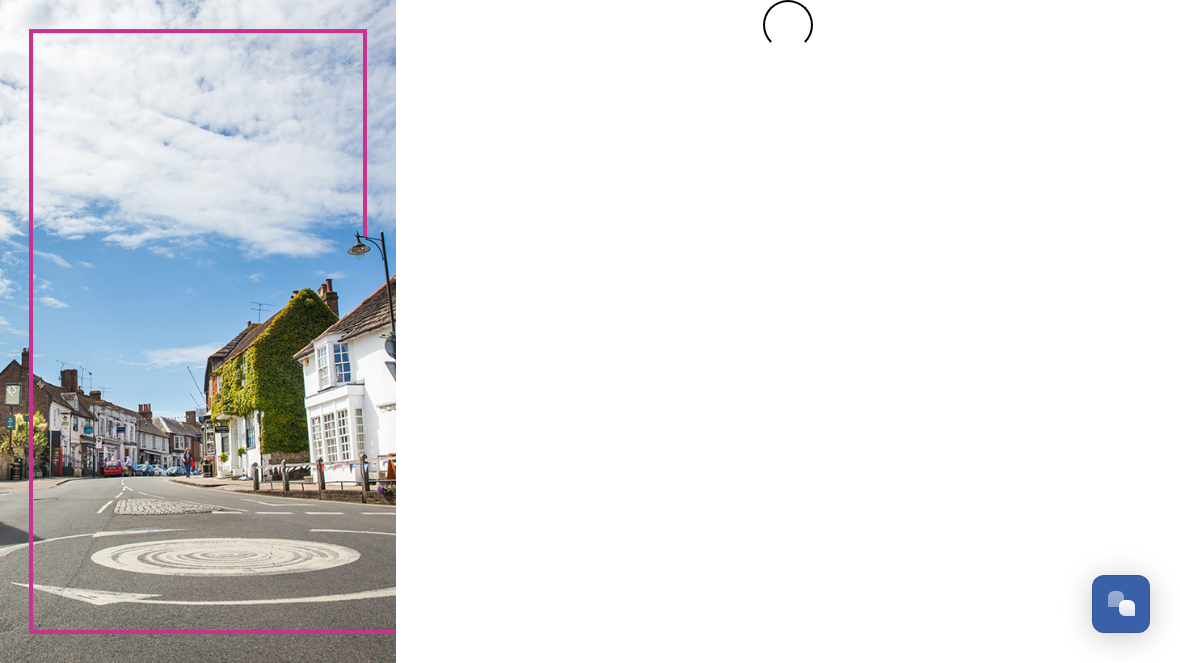scroll, scrollTop: 0, scrollLeft: 0, axis: both 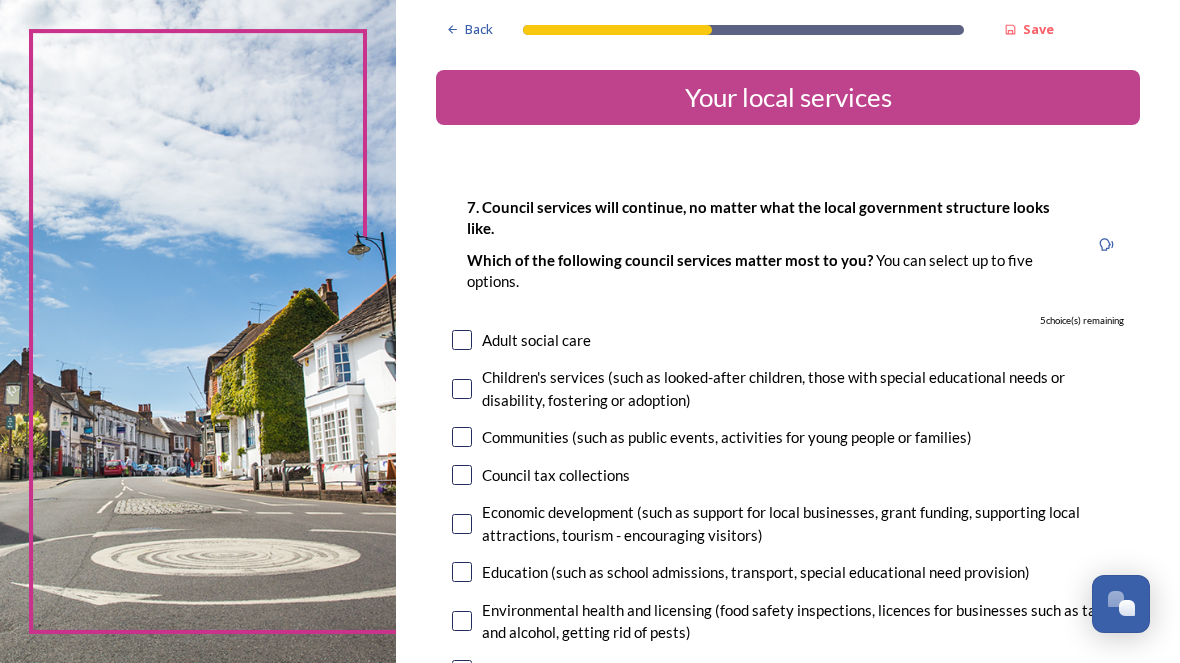 click on "Adult social care" at bounding box center [788, 340] 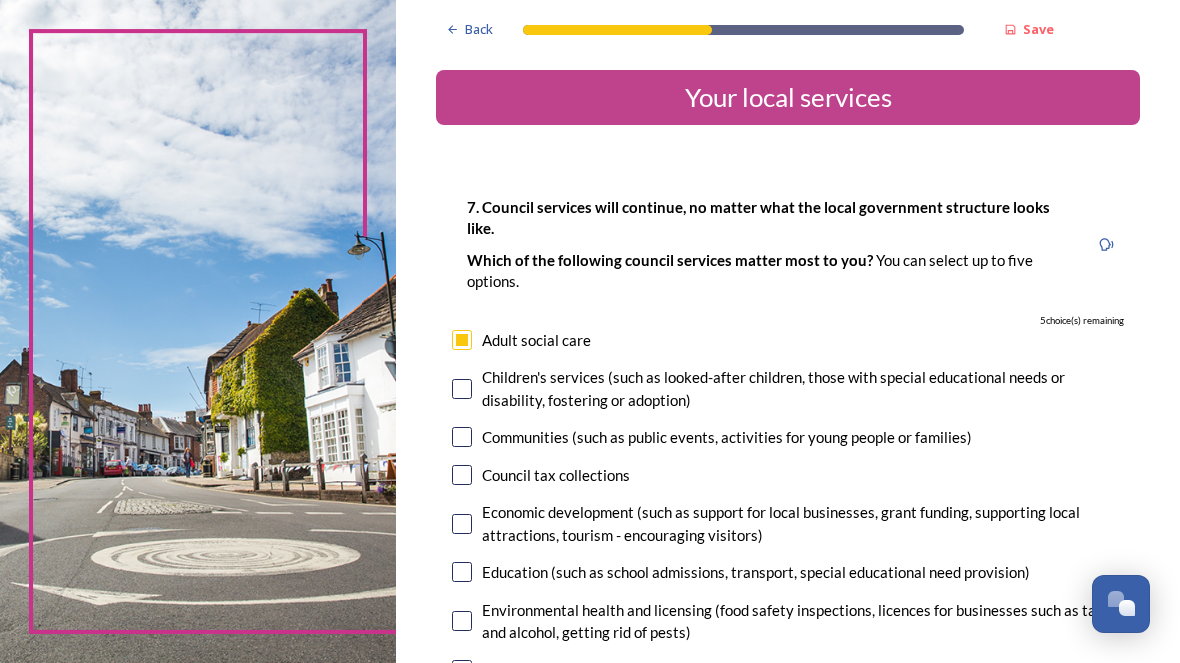 checkbox on "true" 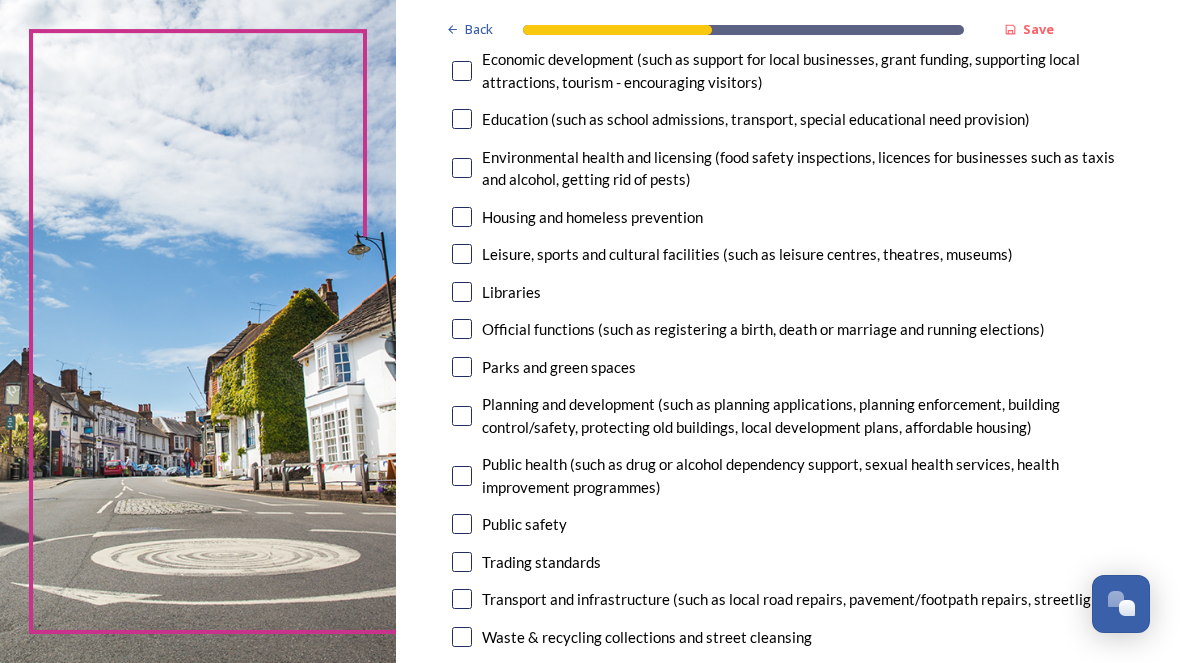 scroll, scrollTop: 453, scrollLeft: 0, axis: vertical 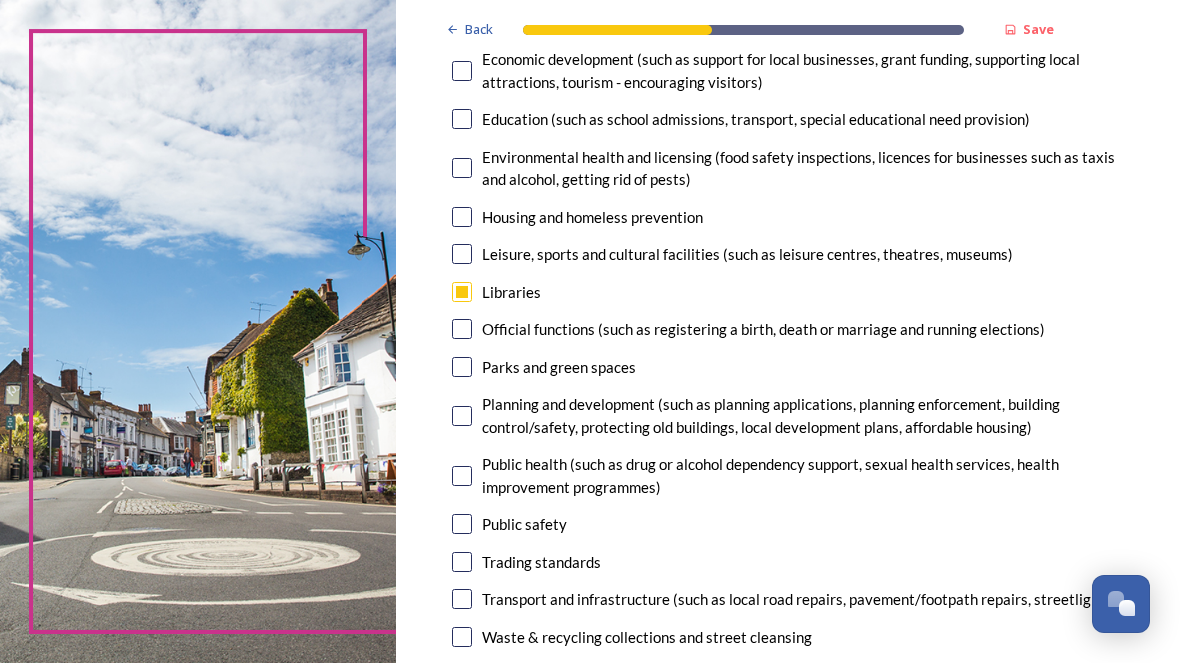 click at bounding box center [462, 367] 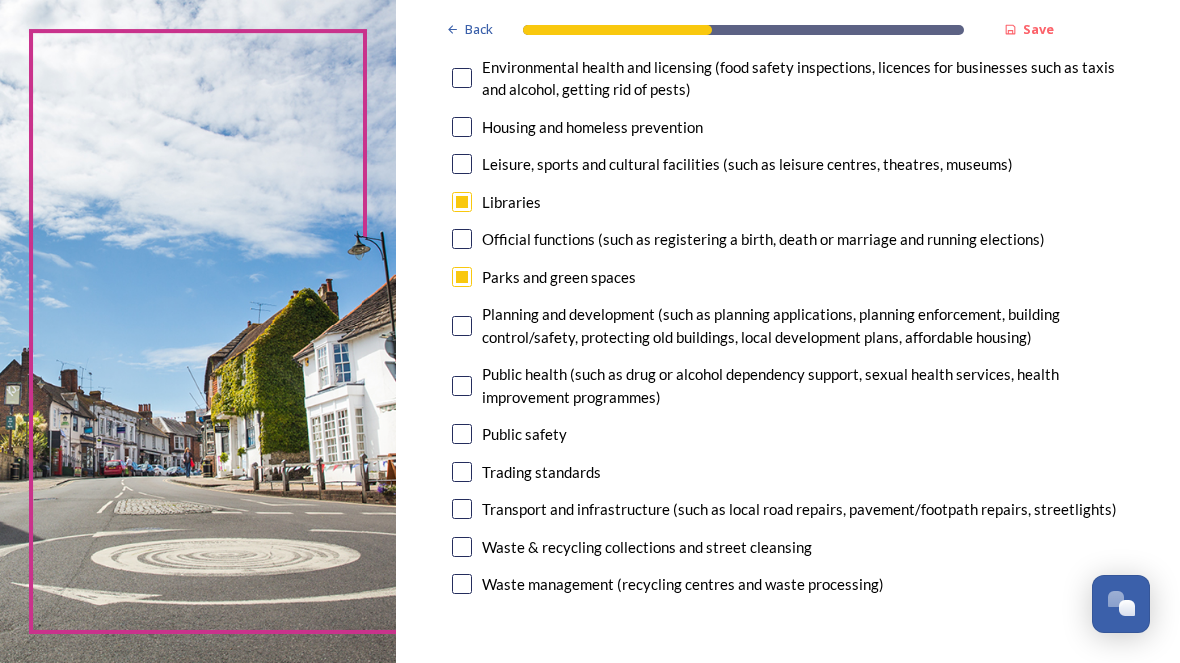 scroll, scrollTop: 545, scrollLeft: 0, axis: vertical 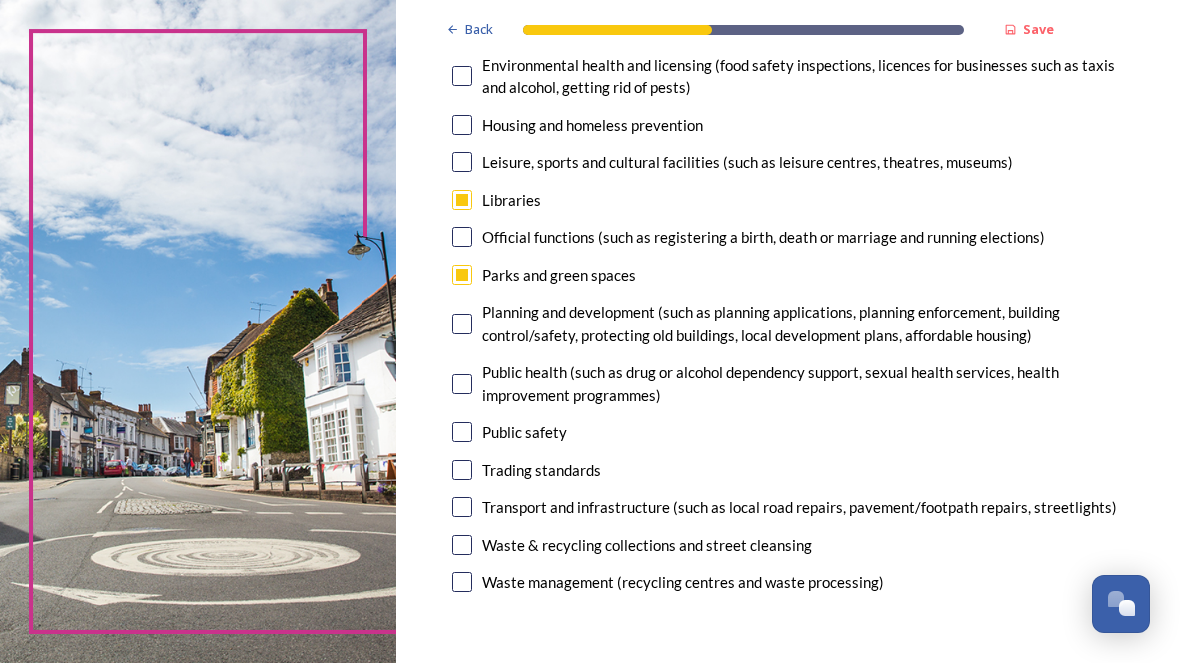 click at bounding box center [462, 432] 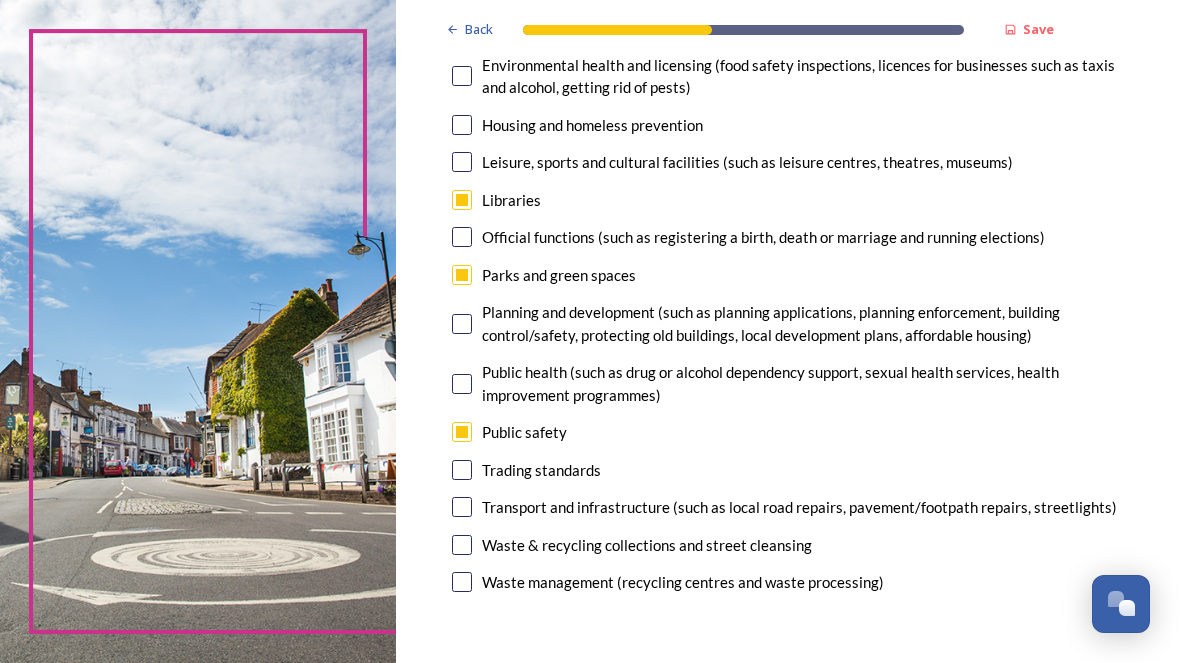click on "Public health (such as drug or alcohol dependency support, sexual health services, health improvement programmes)" at bounding box center [788, 383] 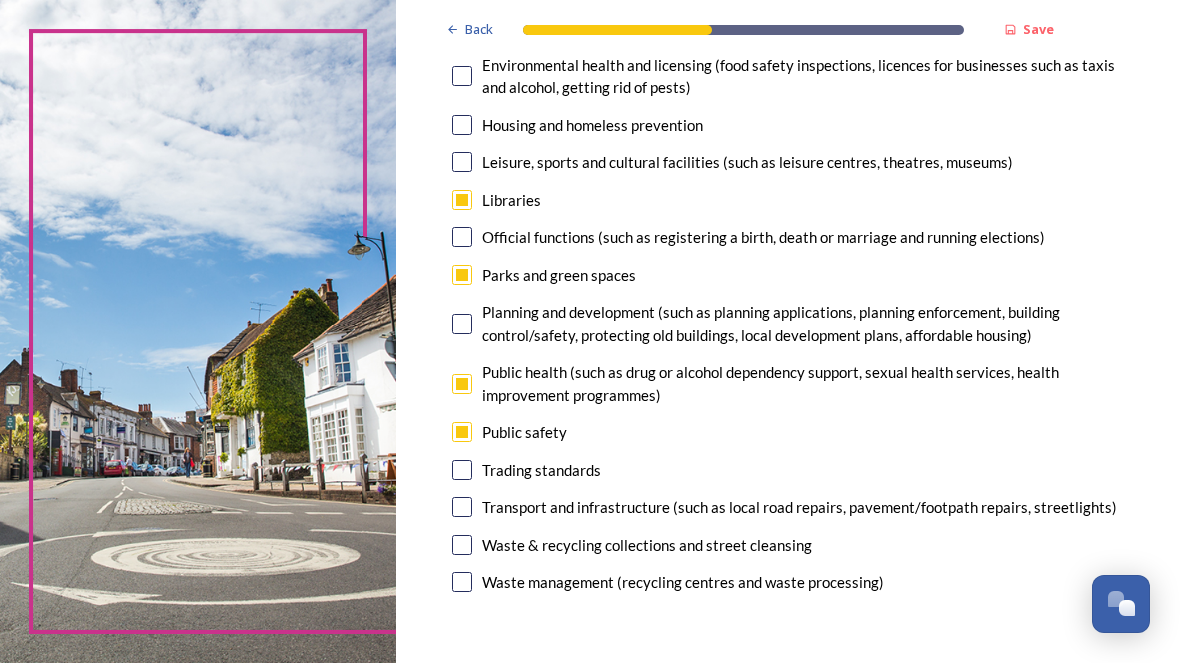 checkbox on "true" 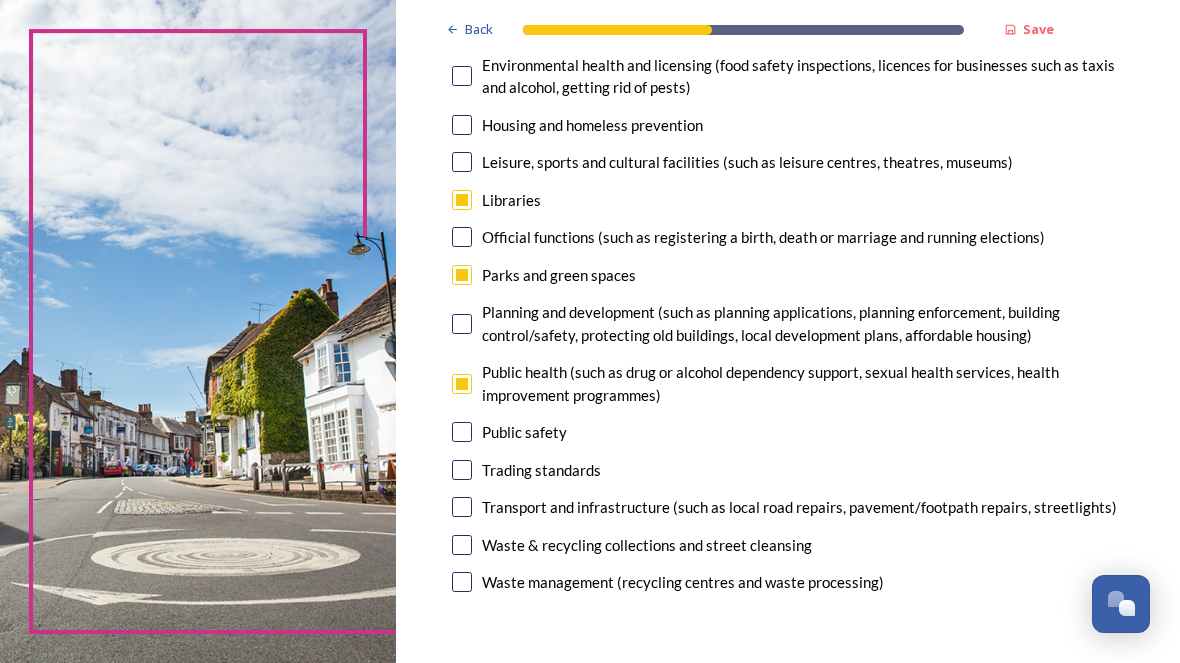 checkbox on "false" 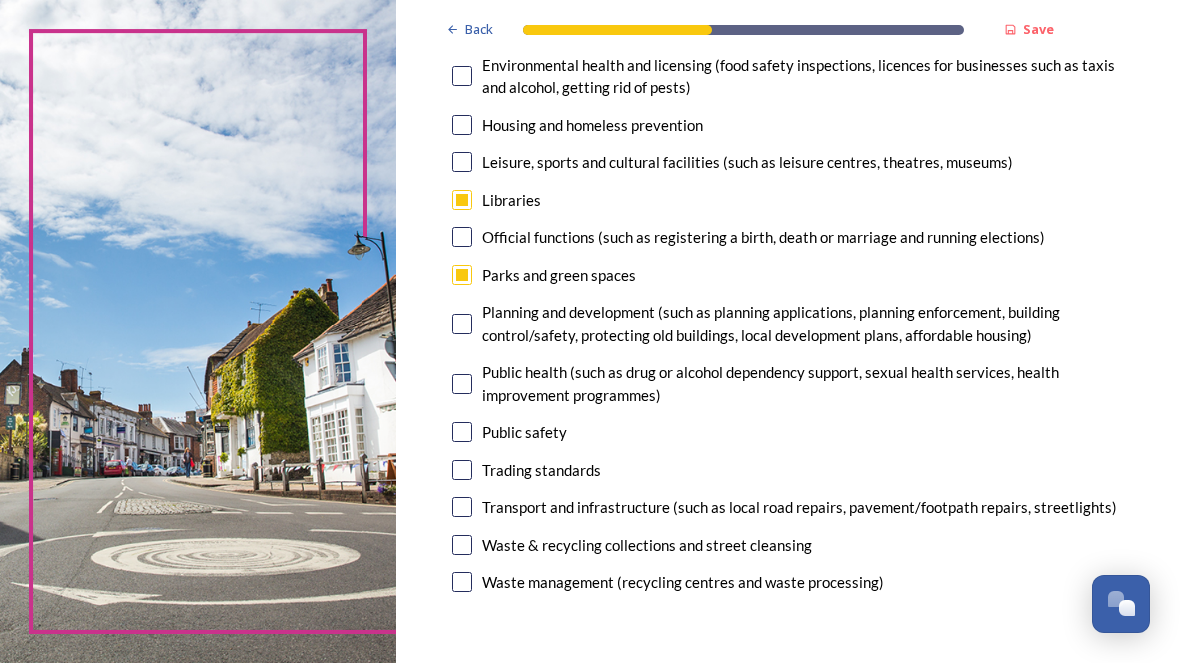 click at bounding box center (462, 545) 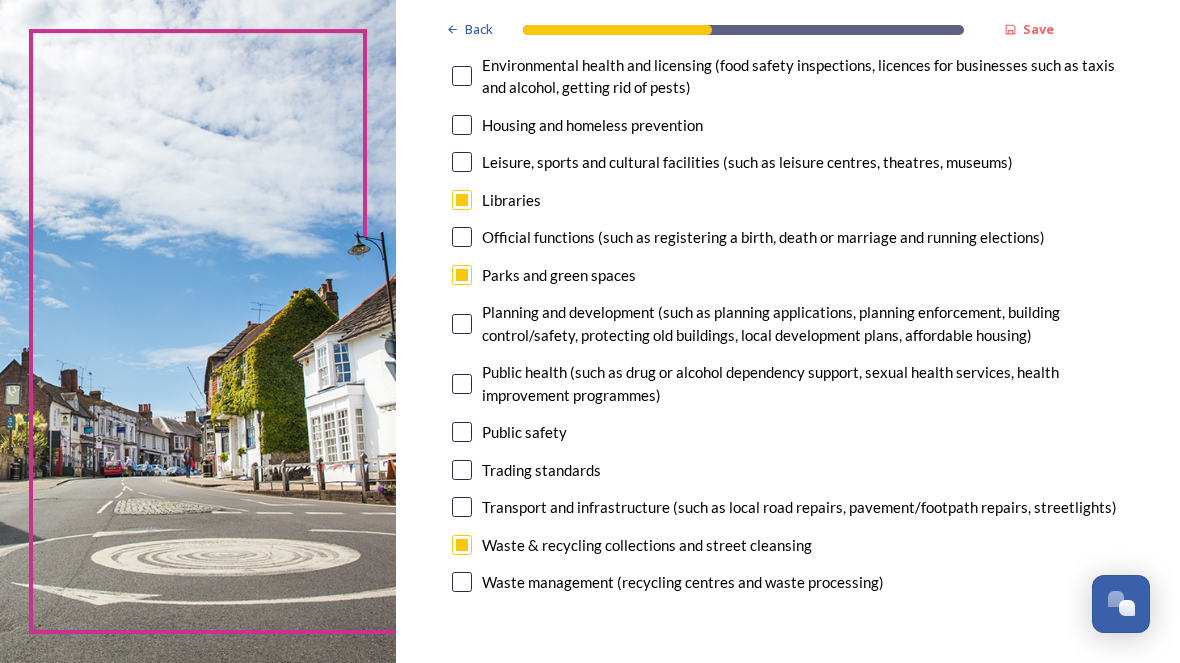 click at bounding box center (462, 200) 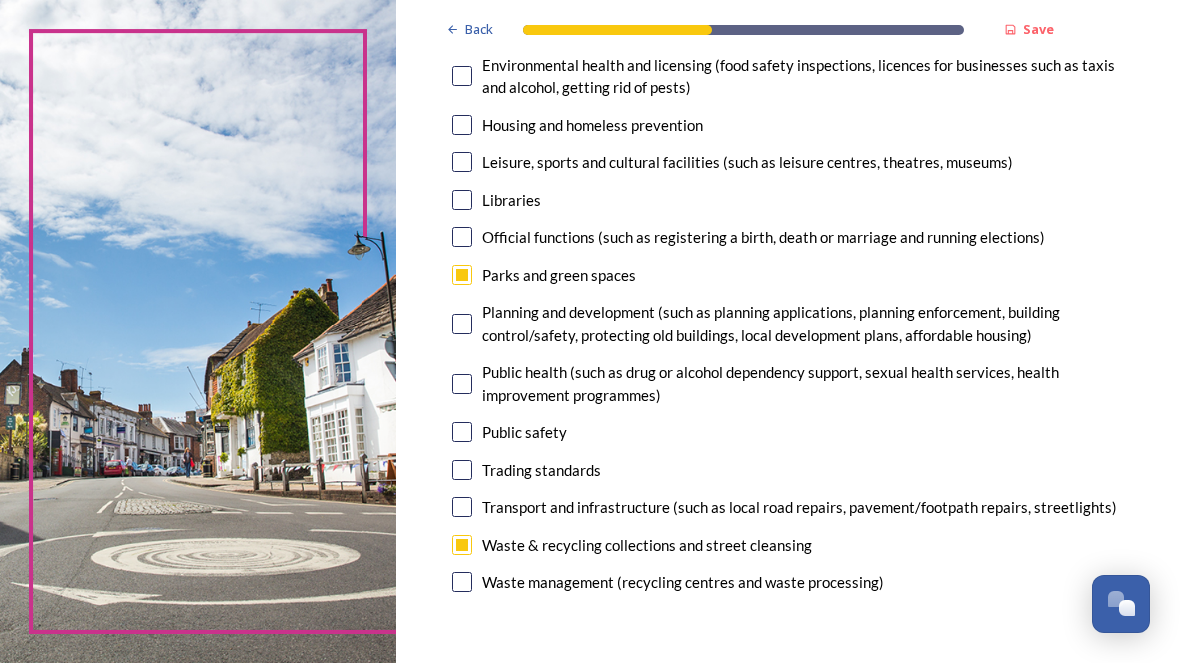 click on "7. Council services will continue, no matter what the local government structure looks like.  ﻿﻿Which of the following council services matter most to you?  You can select up to five options. 2  choice(s) remaining Adult social care   Children's services (such as looked-after children, those with special educational needs or disability, fostering or adoption) Communities (such as public events, activities for young people or families) Council tax collections Economic development (such as support for local businesses, grant funding, supporting local attractions, tourism - encouraging visitors)  Education (such as school admissions, transport, special educational need provision)  Environmental health and licensing (food safety inspections, licences for businesses such as taxis and alcohol, getting rid of pests) Housing and homeless prevention Leisure, sports and cultural facilities (such as leisure centres, theatres, museums) Libraries Parks and green spaces Public safety Trading standards" at bounding box center (788, 124) 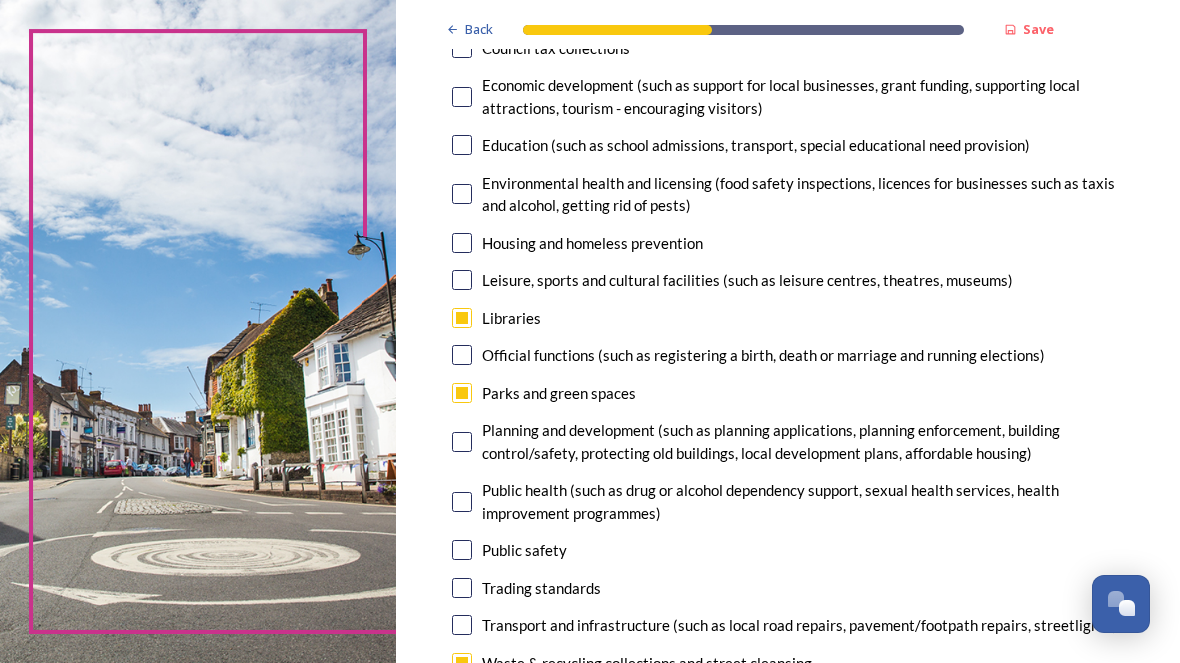 scroll, scrollTop: 430, scrollLeft: 0, axis: vertical 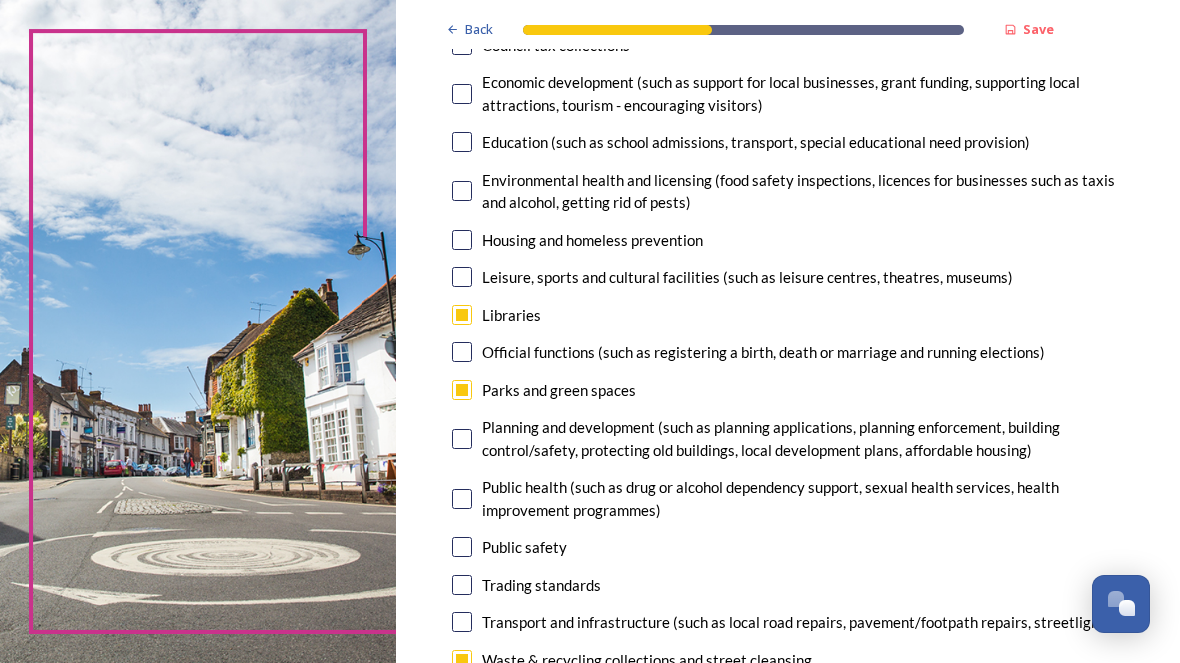 click at bounding box center [462, 191] 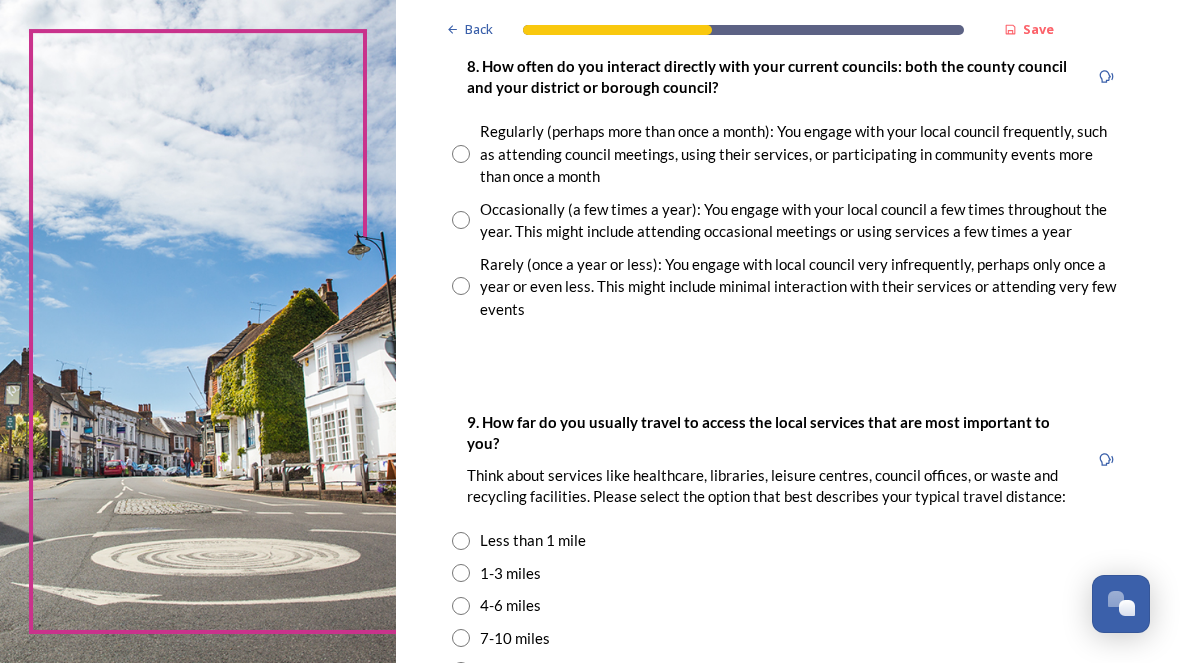 scroll, scrollTop: 1182, scrollLeft: 0, axis: vertical 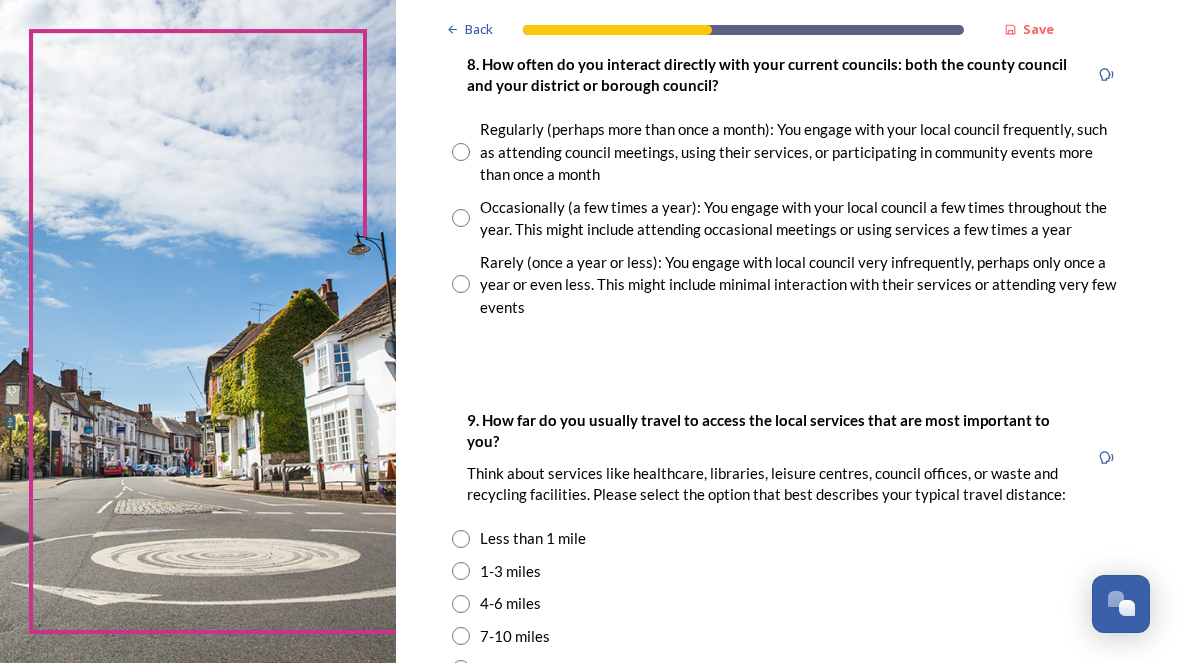 click on "Rarely (once a year or less): You engage with local council very infrequently, perhaps only once a year or even less. This might include minimal interaction with their services or attending very few events" at bounding box center (788, 285) 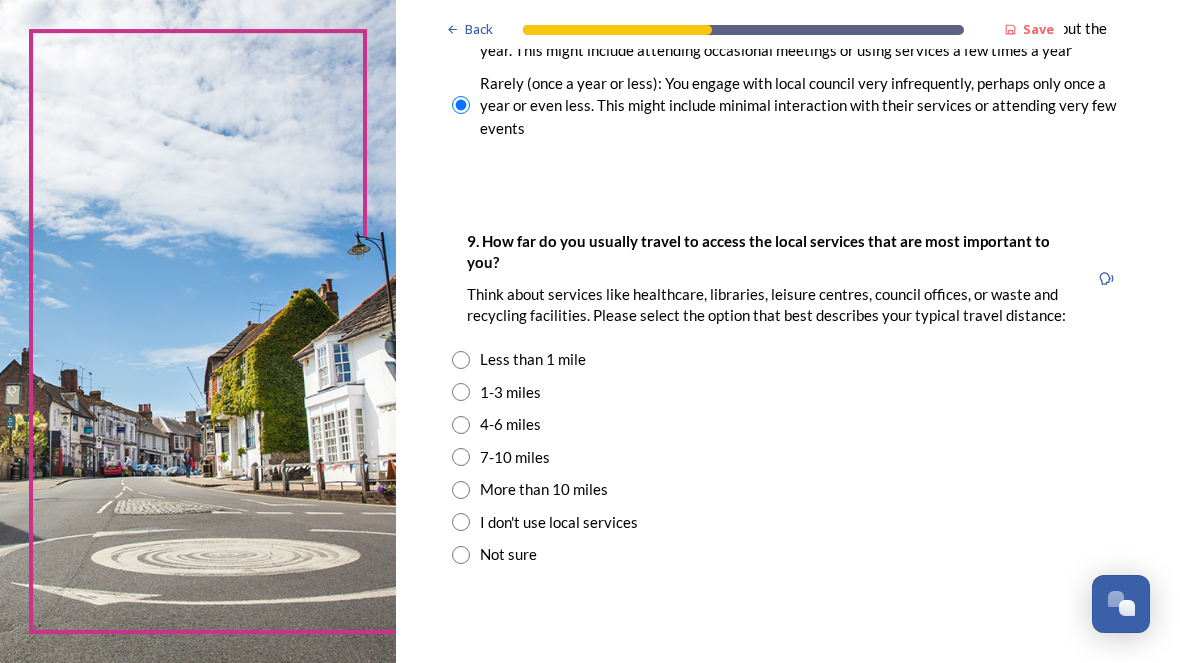scroll, scrollTop: 1363, scrollLeft: 0, axis: vertical 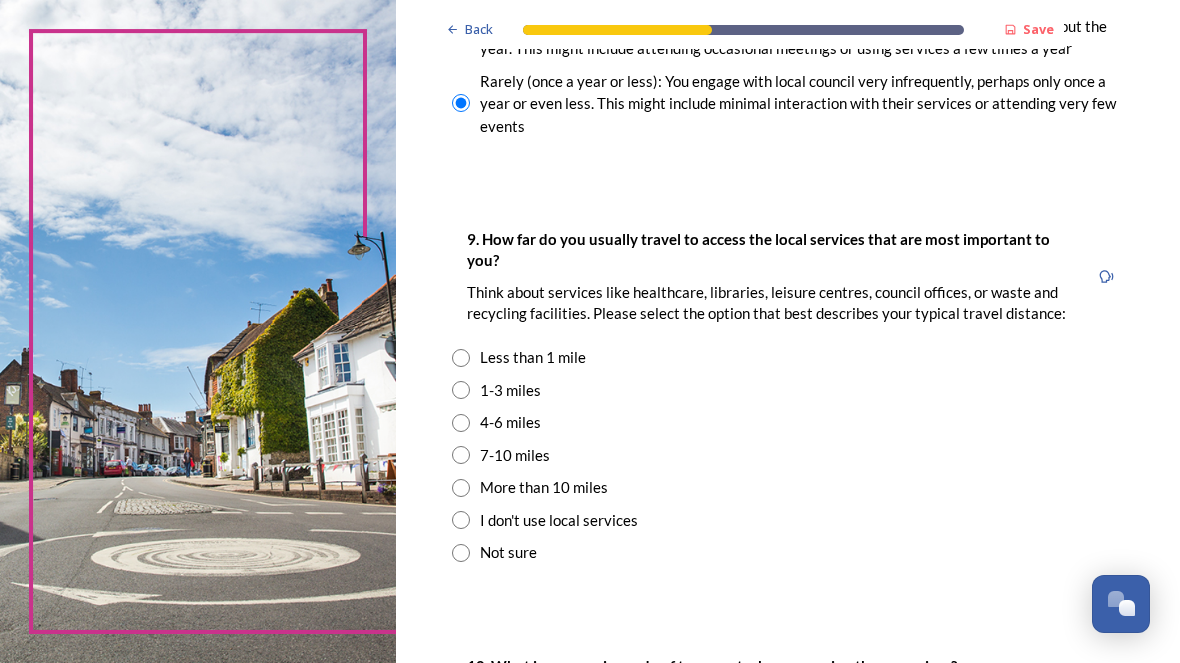 click at bounding box center (461, 423) 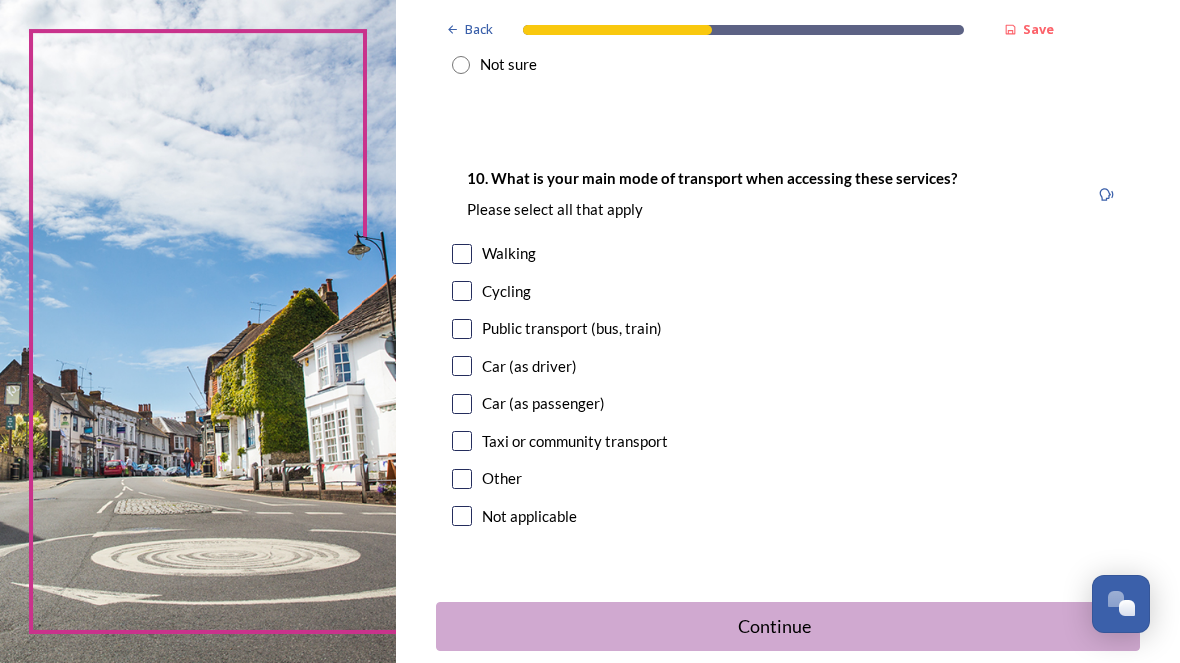 scroll, scrollTop: 1851, scrollLeft: 0, axis: vertical 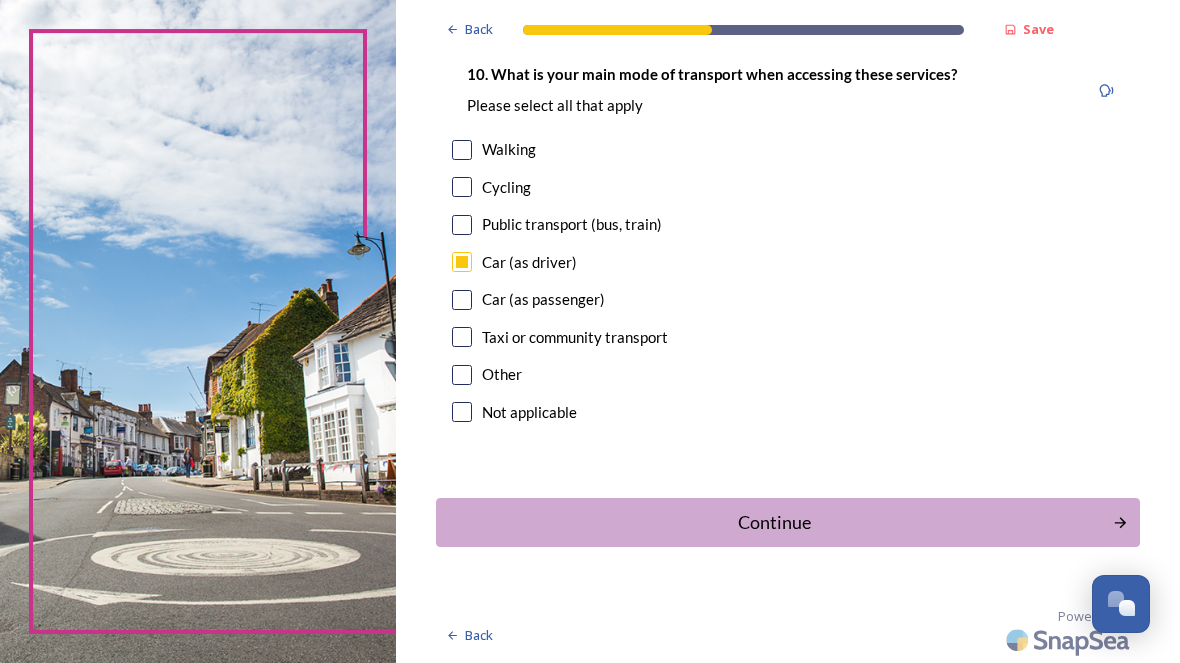 click on "Continue" at bounding box center [774, 522] 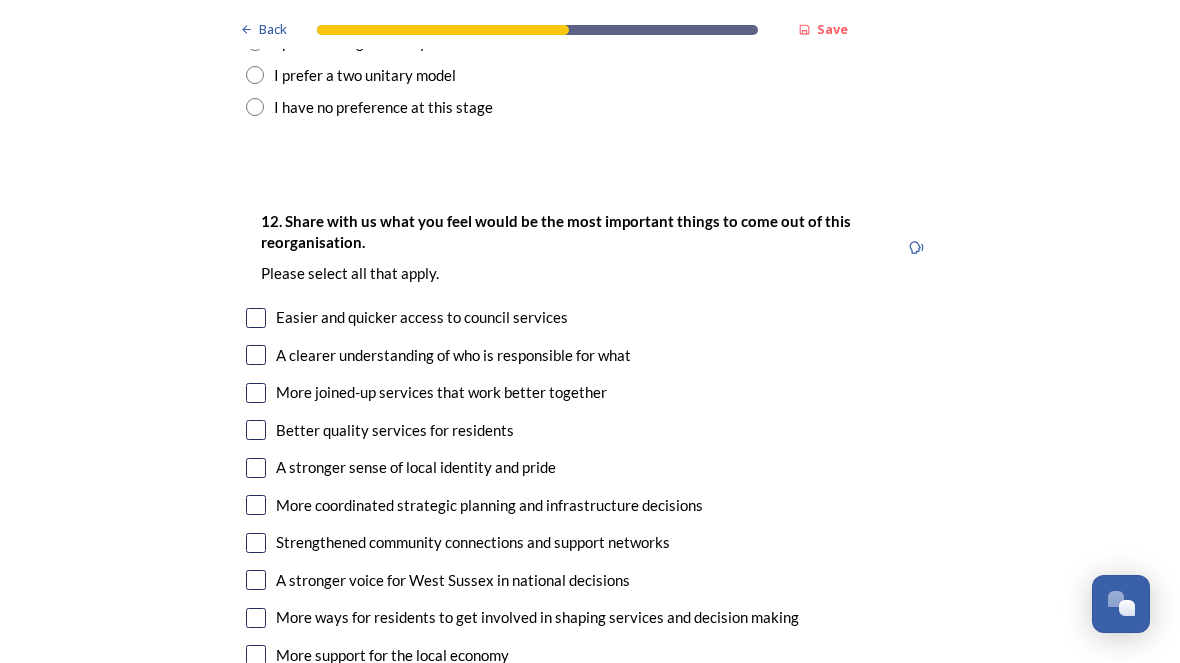 scroll, scrollTop: 2834, scrollLeft: 0, axis: vertical 